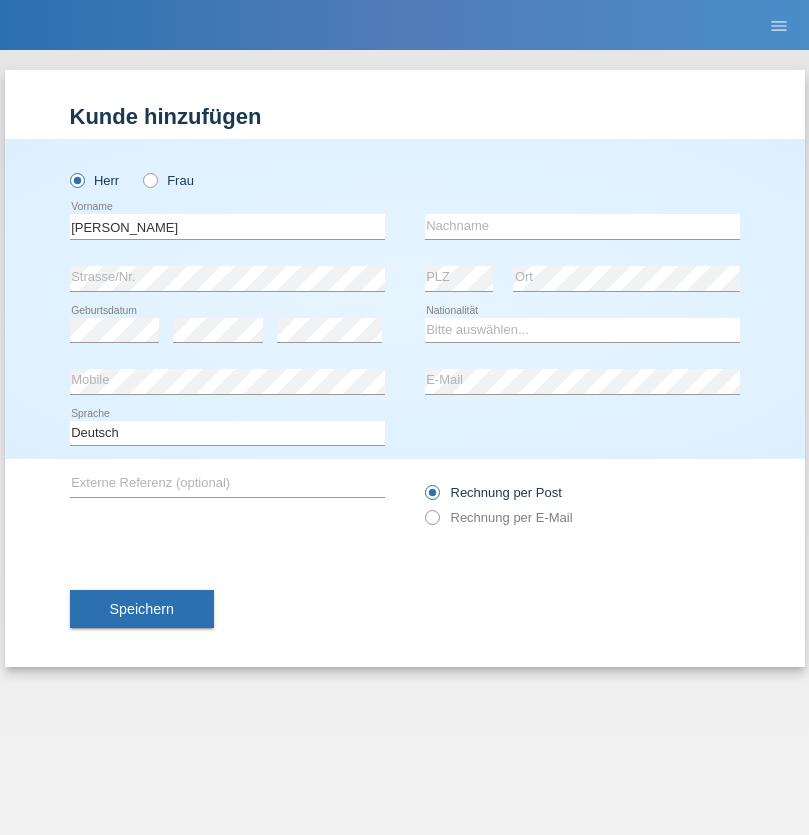 scroll, scrollTop: 0, scrollLeft: 0, axis: both 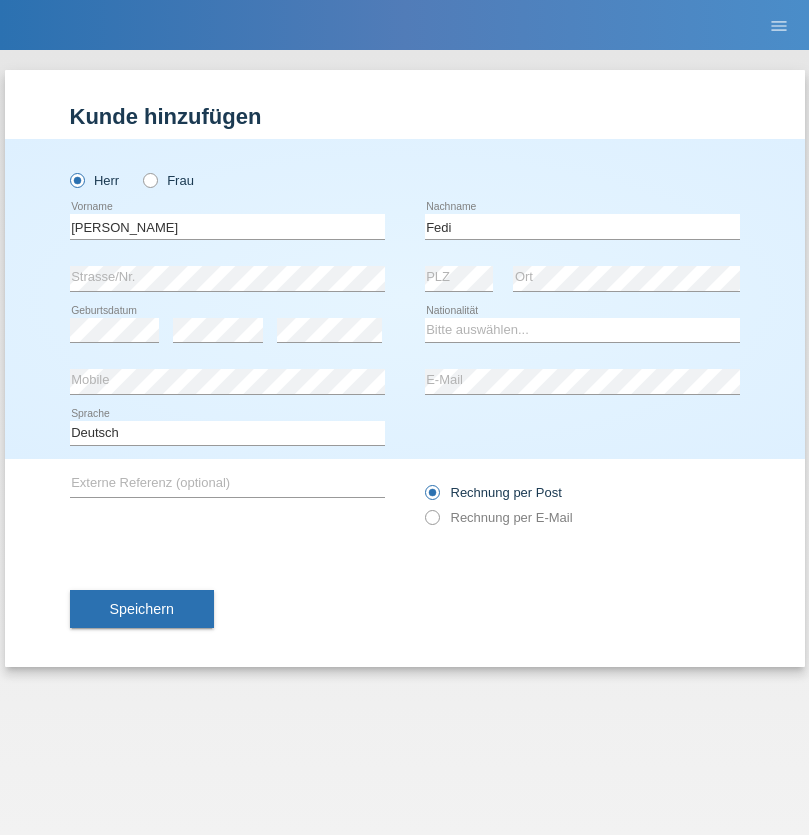 type on "Fedi" 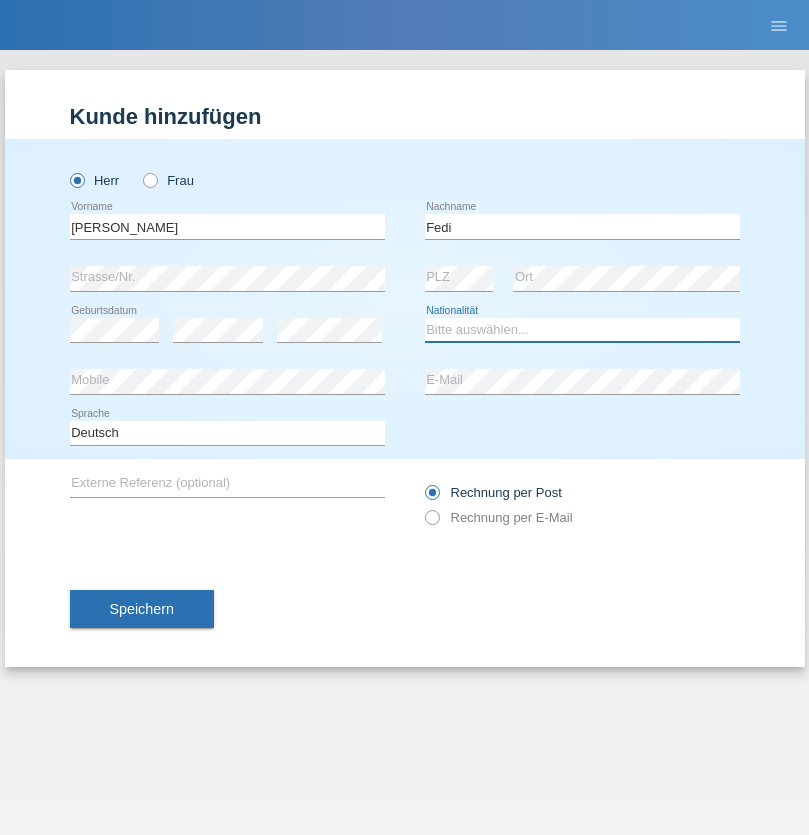 select on "CH" 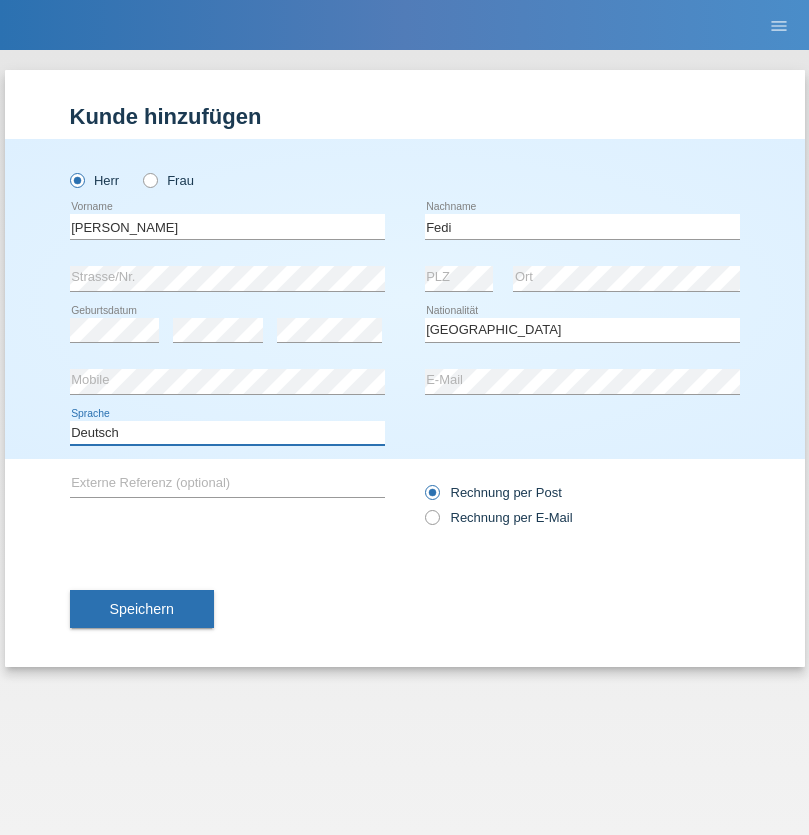 select on "en" 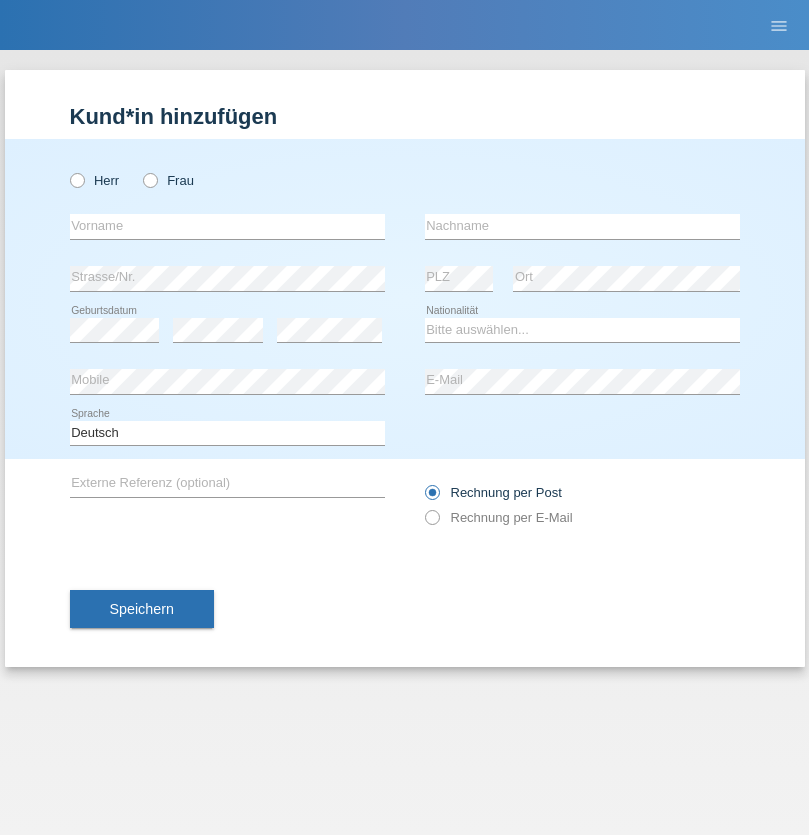 scroll, scrollTop: 0, scrollLeft: 0, axis: both 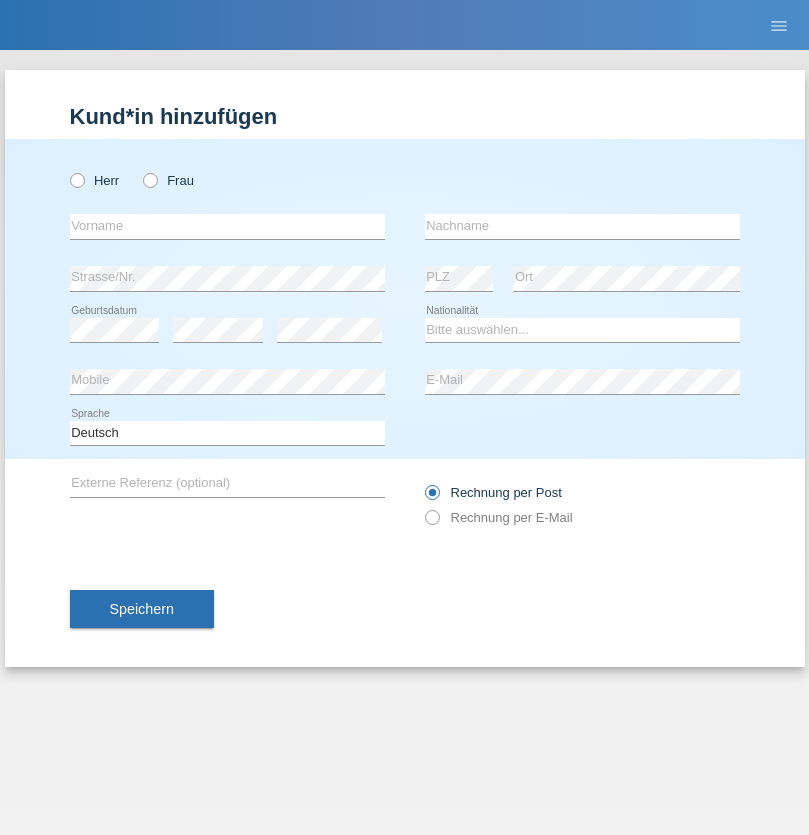 radio on "true" 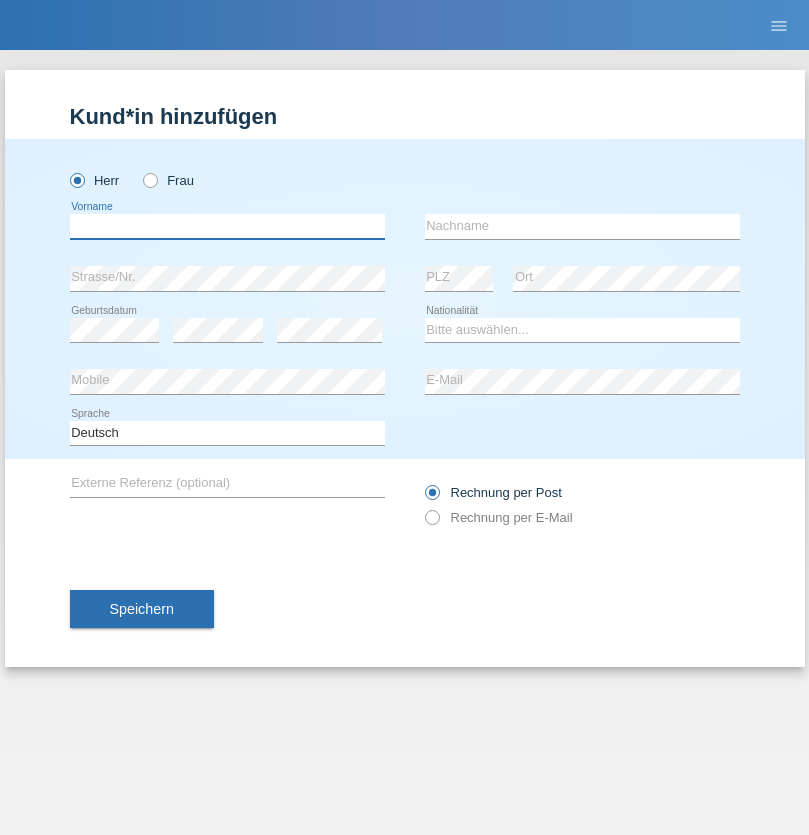 click at bounding box center [227, 226] 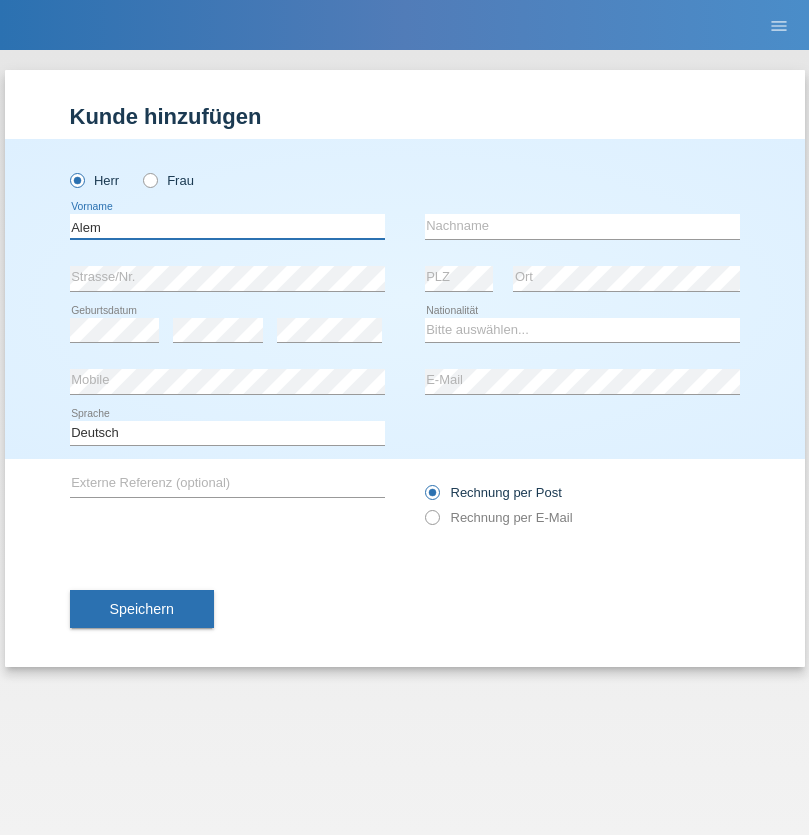 type on "Alem" 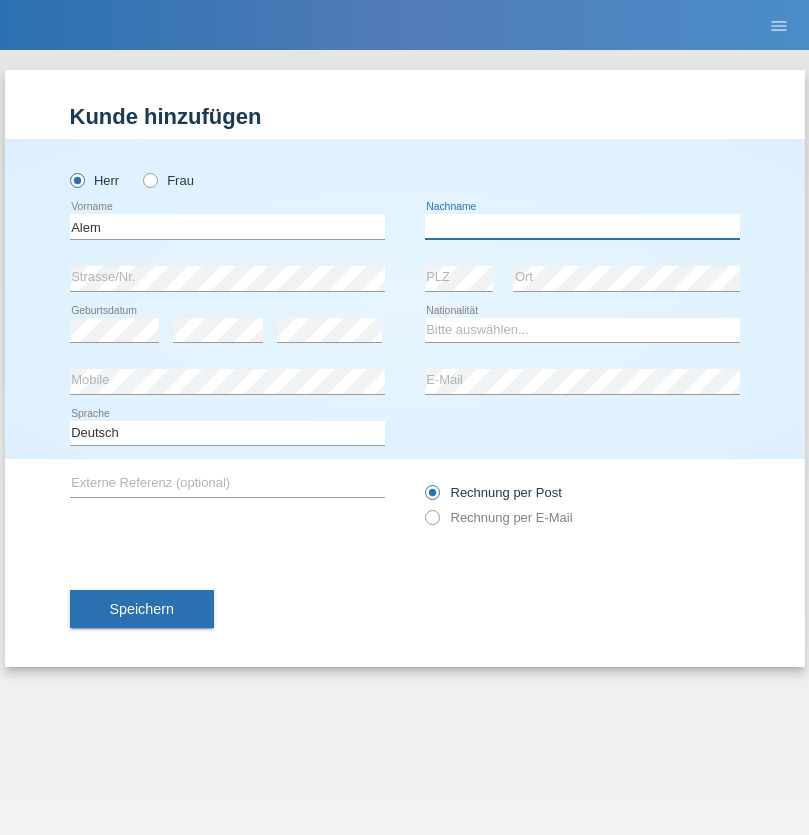 click at bounding box center (582, 226) 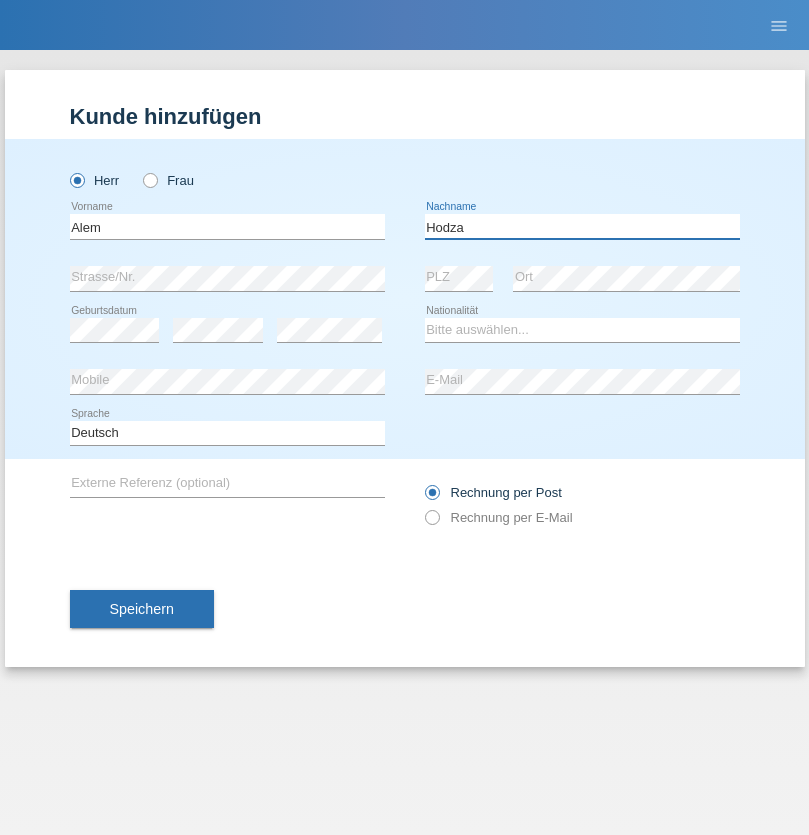 type on "Hodza" 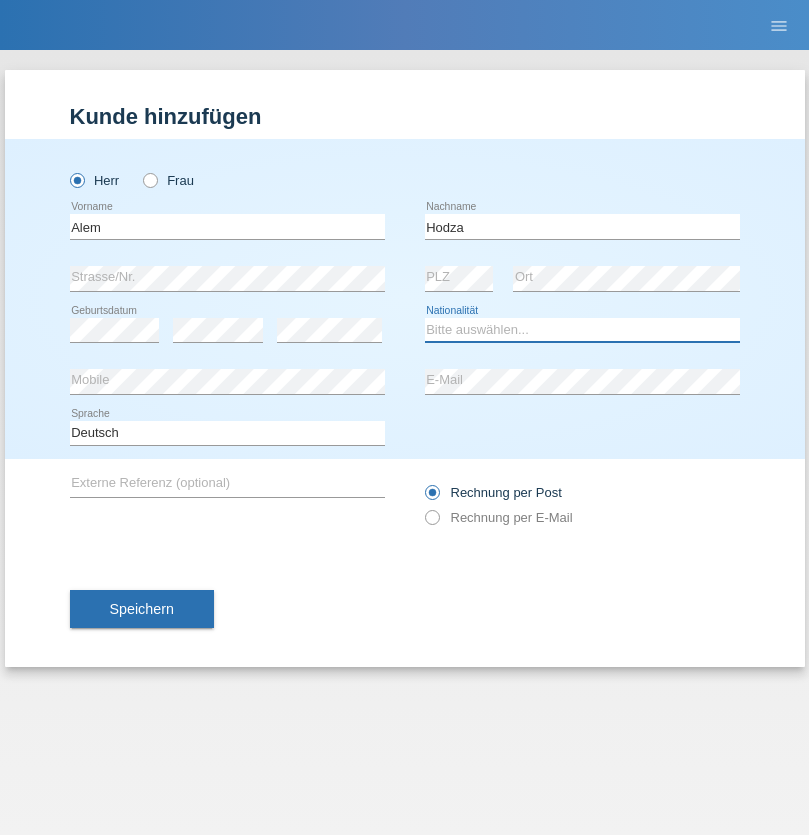select on "HR" 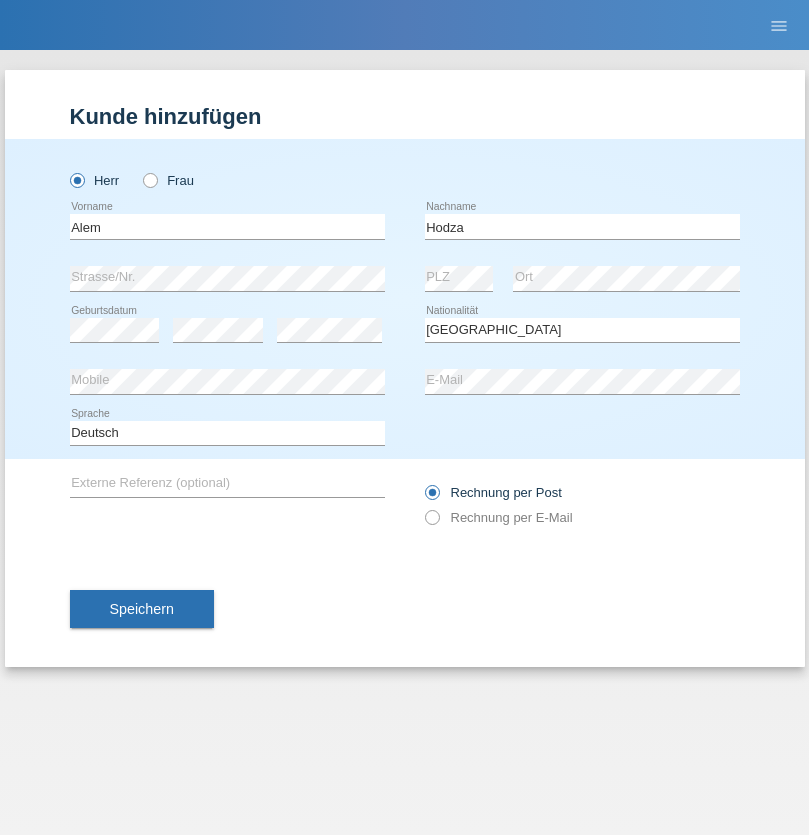 select on "C" 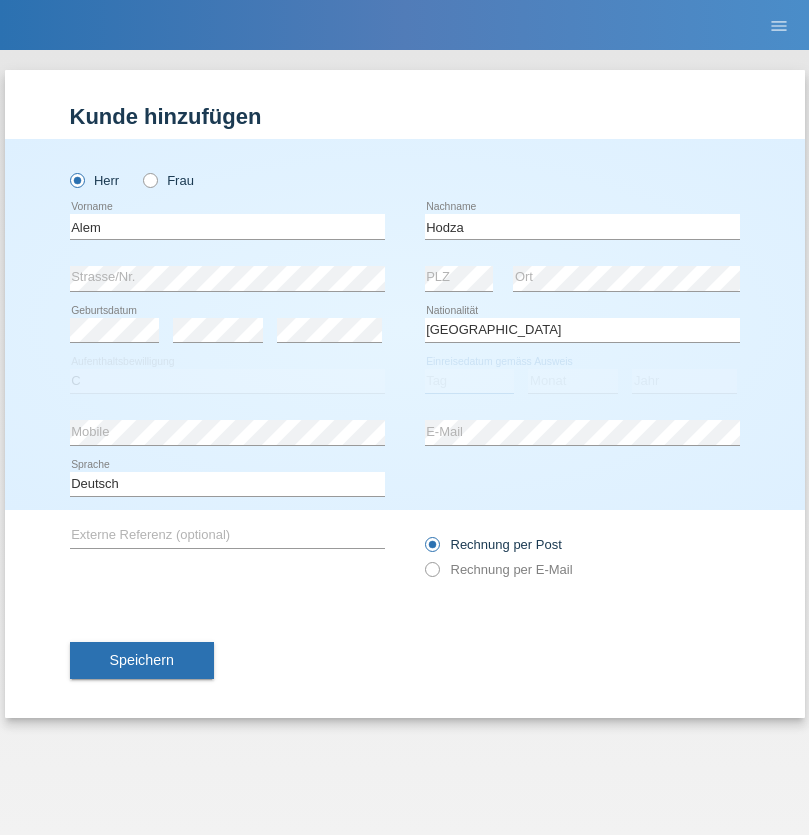 select on "12" 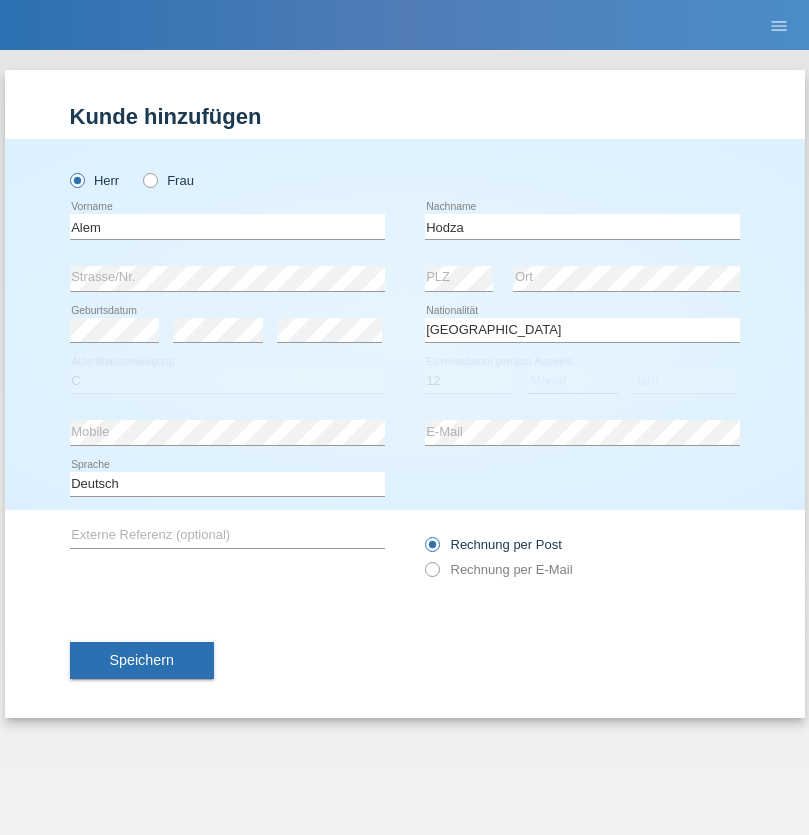 select on "09" 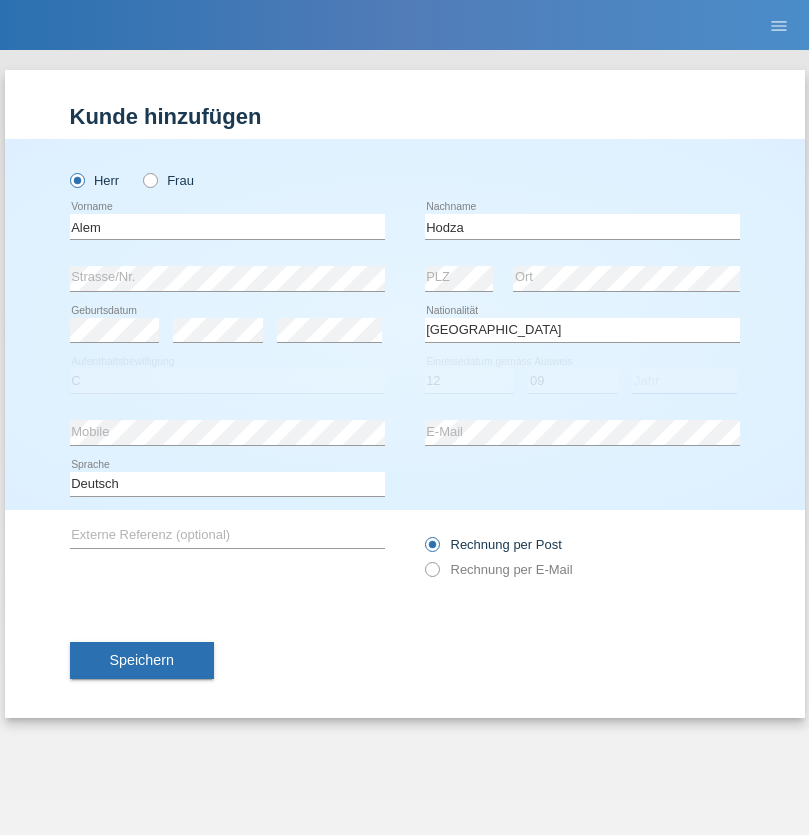 select on "2021" 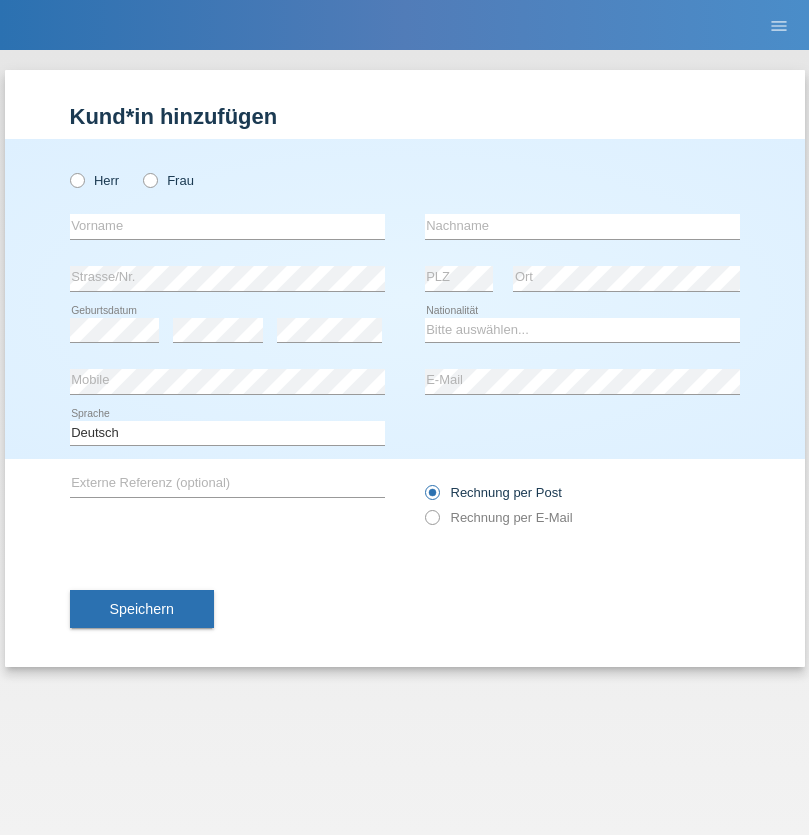 scroll, scrollTop: 0, scrollLeft: 0, axis: both 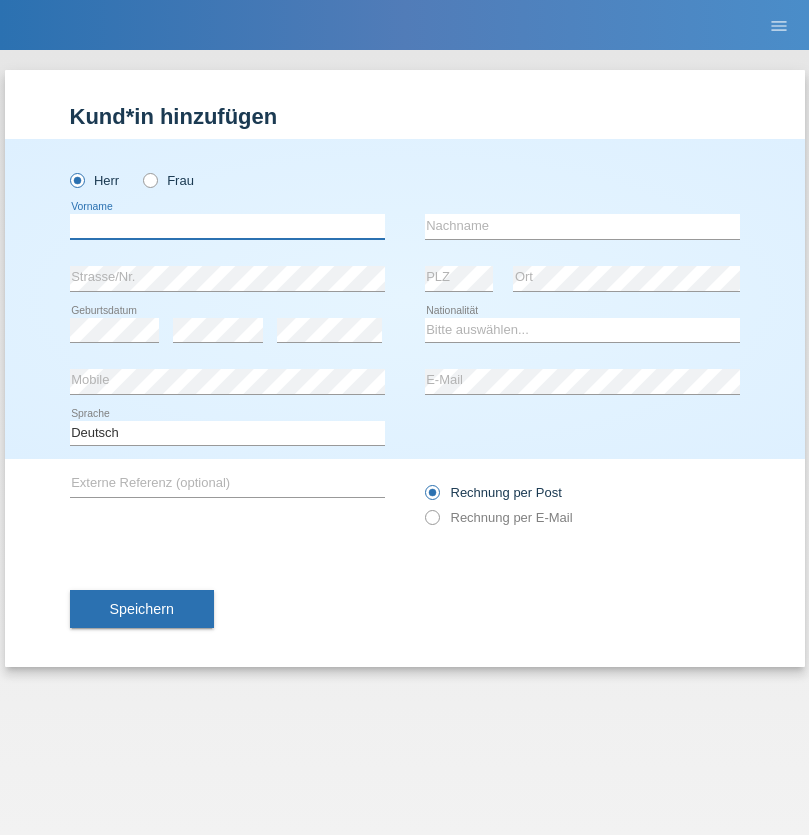 click at bounding box center [227, 226] 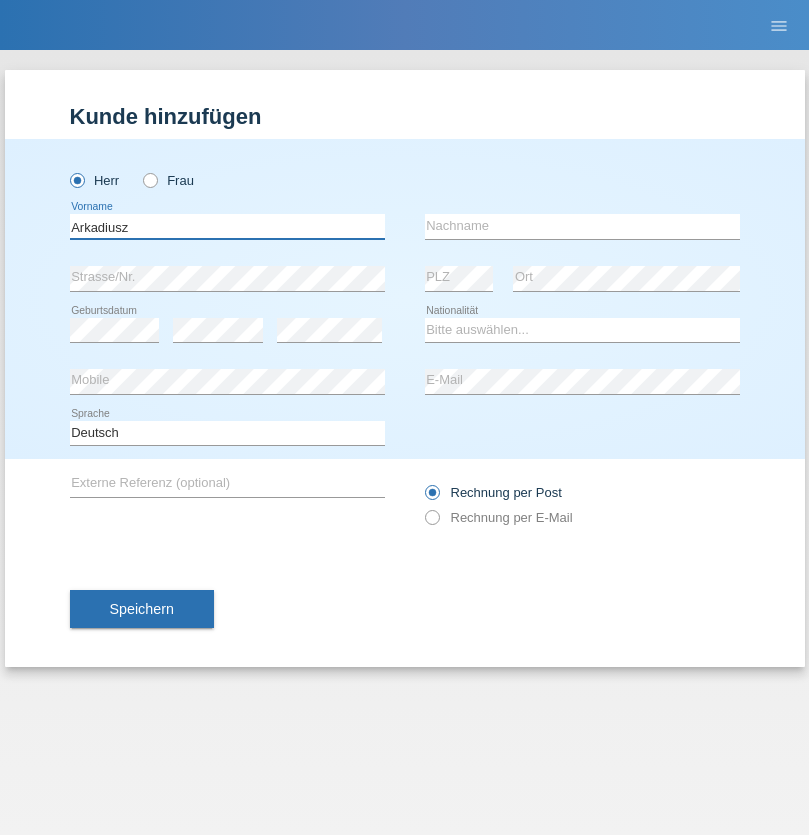 type on "Arkadiusz" 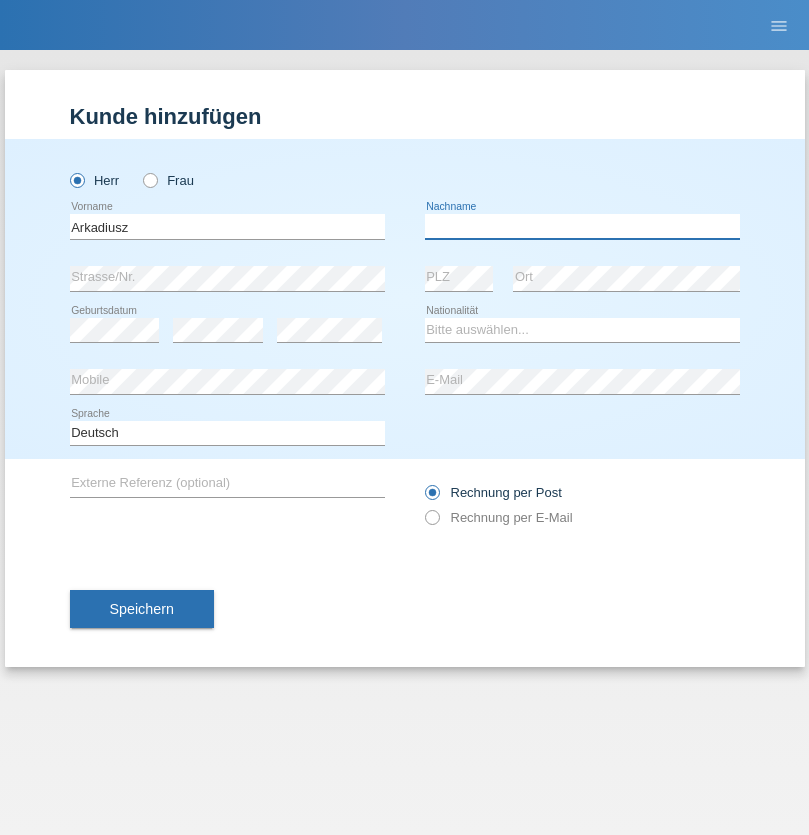 click at bounding box center [582, 226] 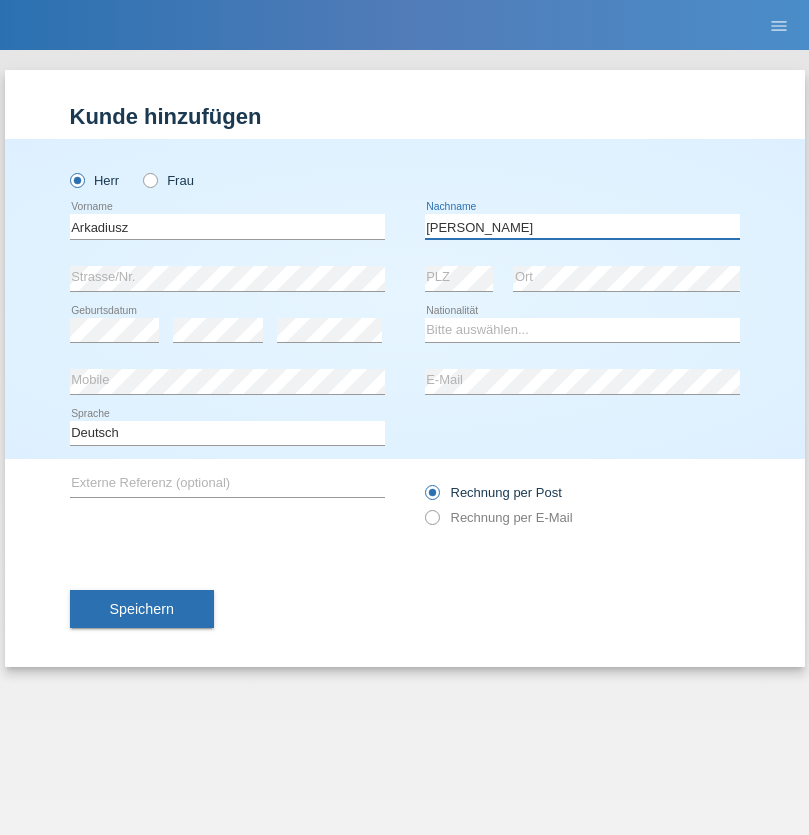type on "Lukaszewski" 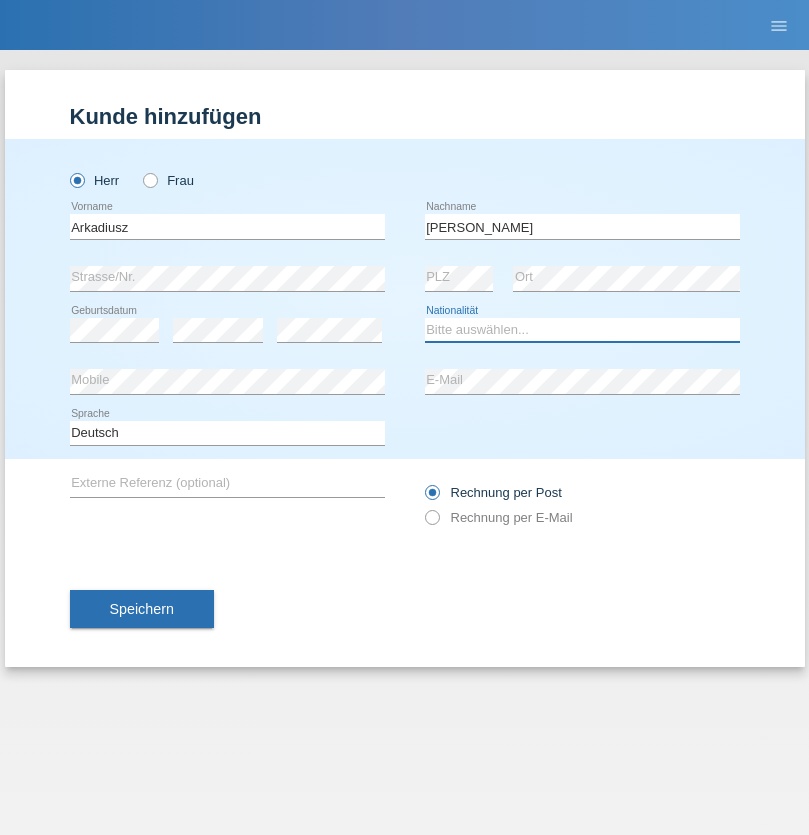 select on "PL" 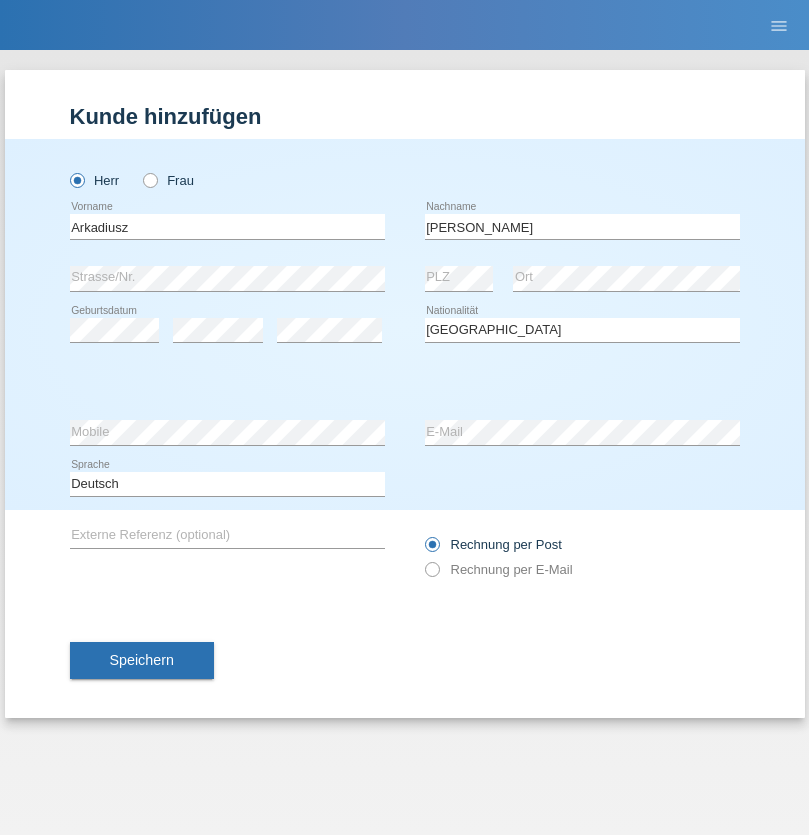 select on "C" 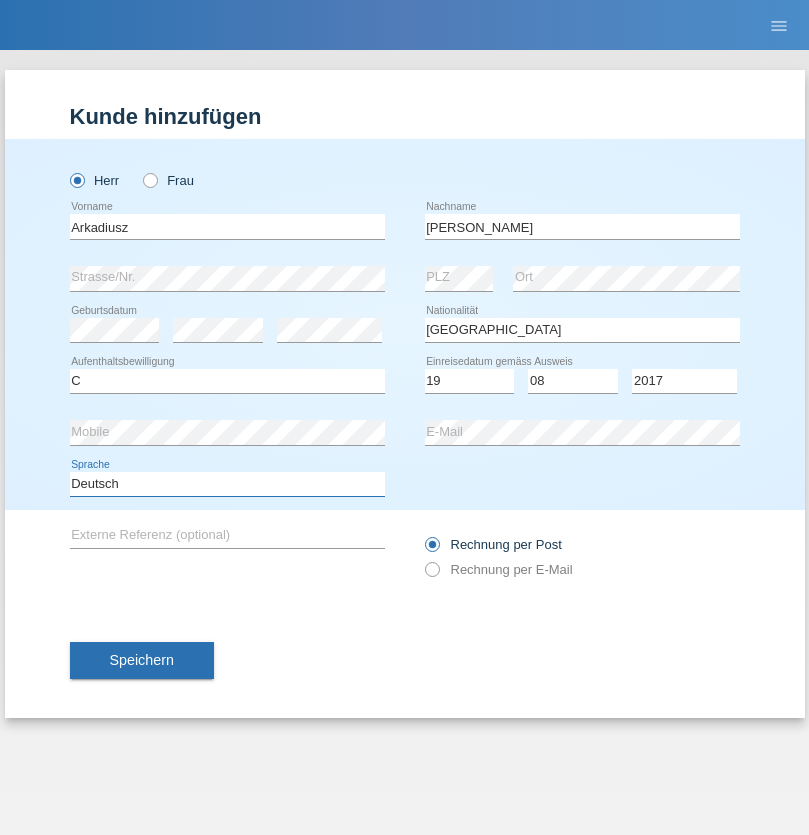 select on "en" 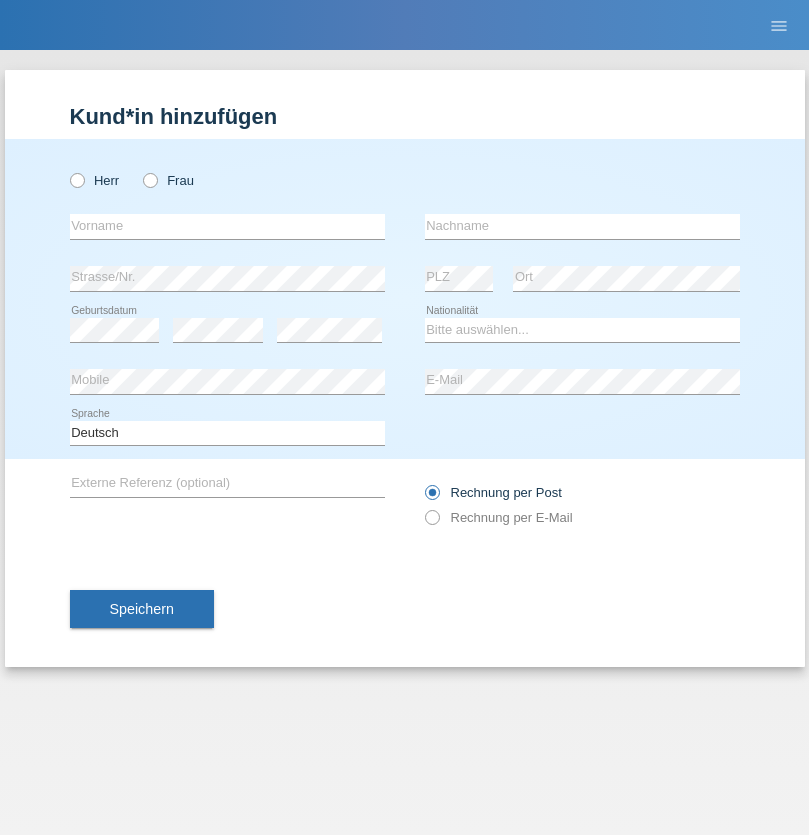 scroll, scrollTop: 0, scrollLeft: 0, axis: both 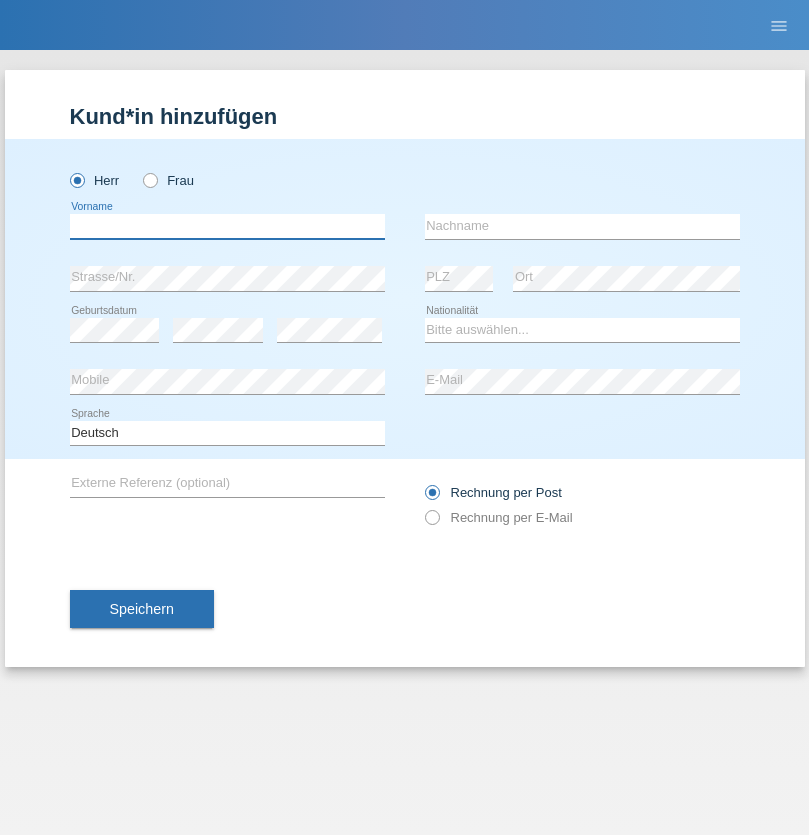 click at bounding box center (227, 226) 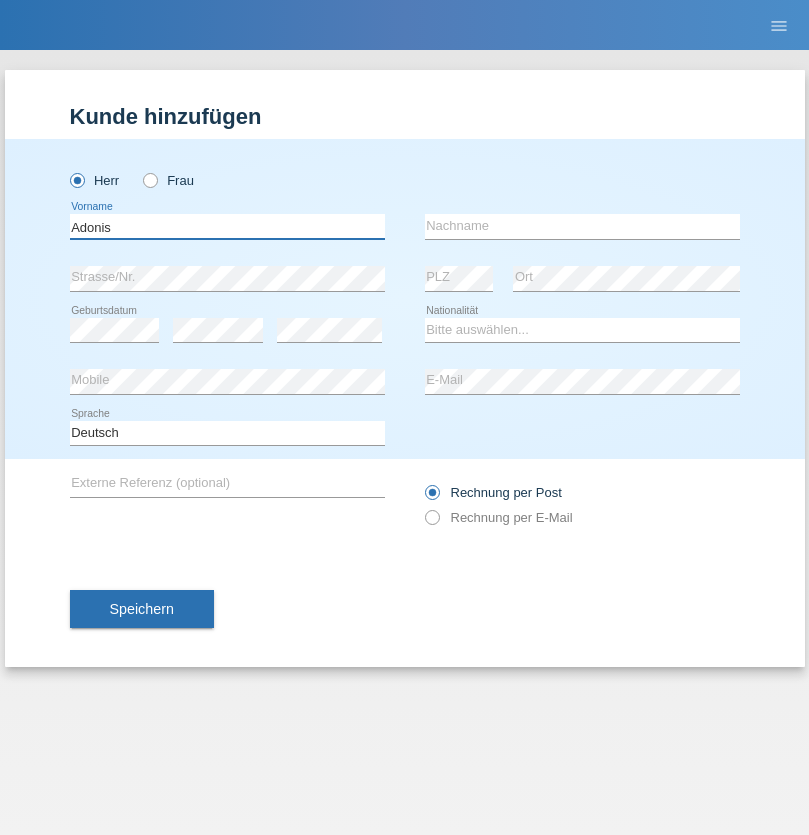type on "Adonis" 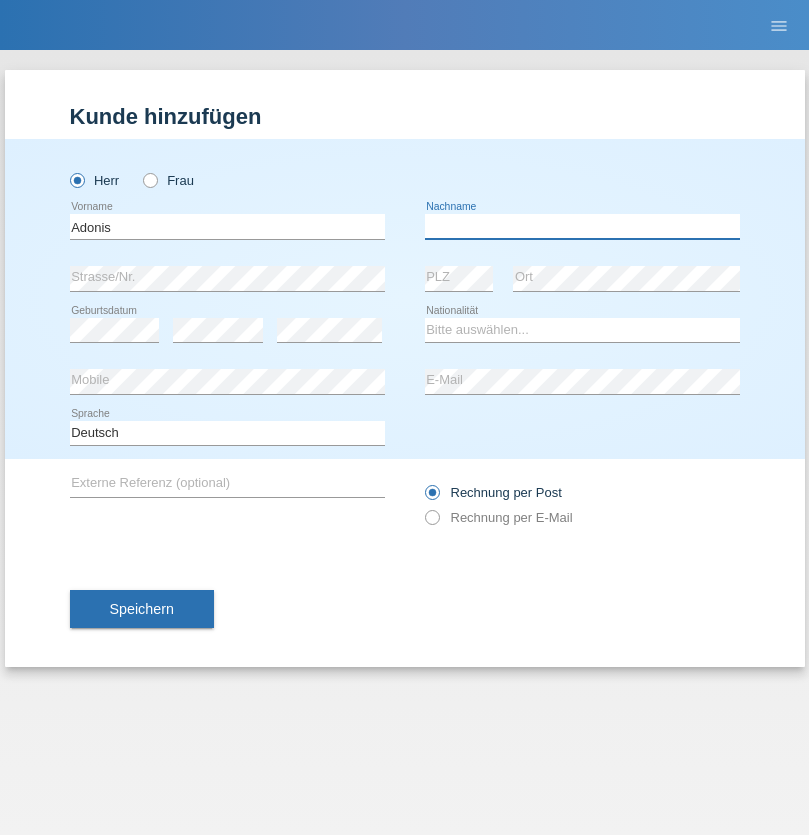 click at bounding box center [582, 226] 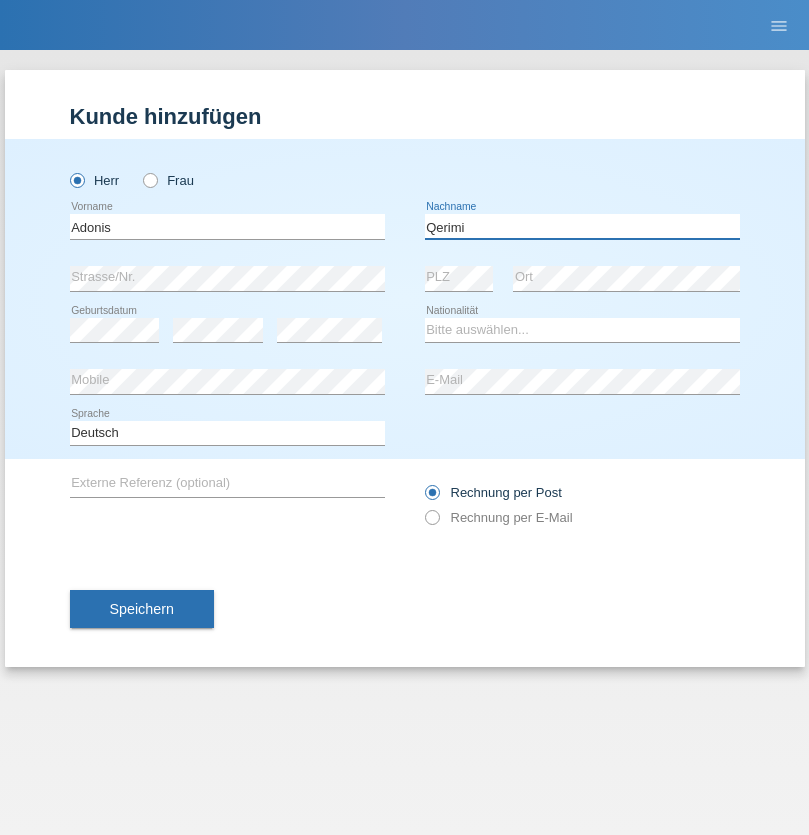 type on "Qerimi" 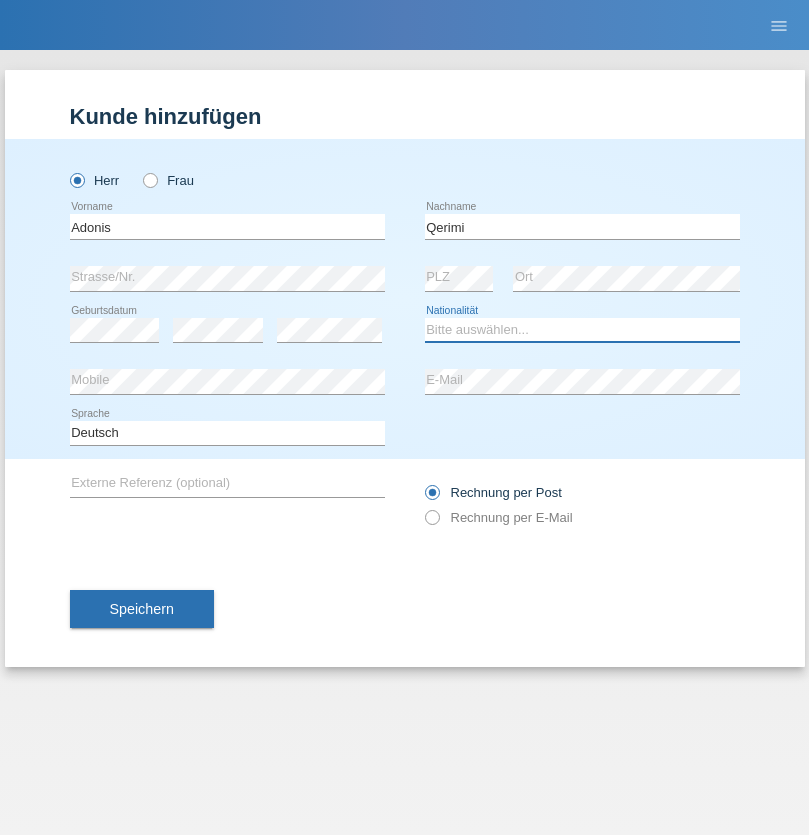 select on "XK" 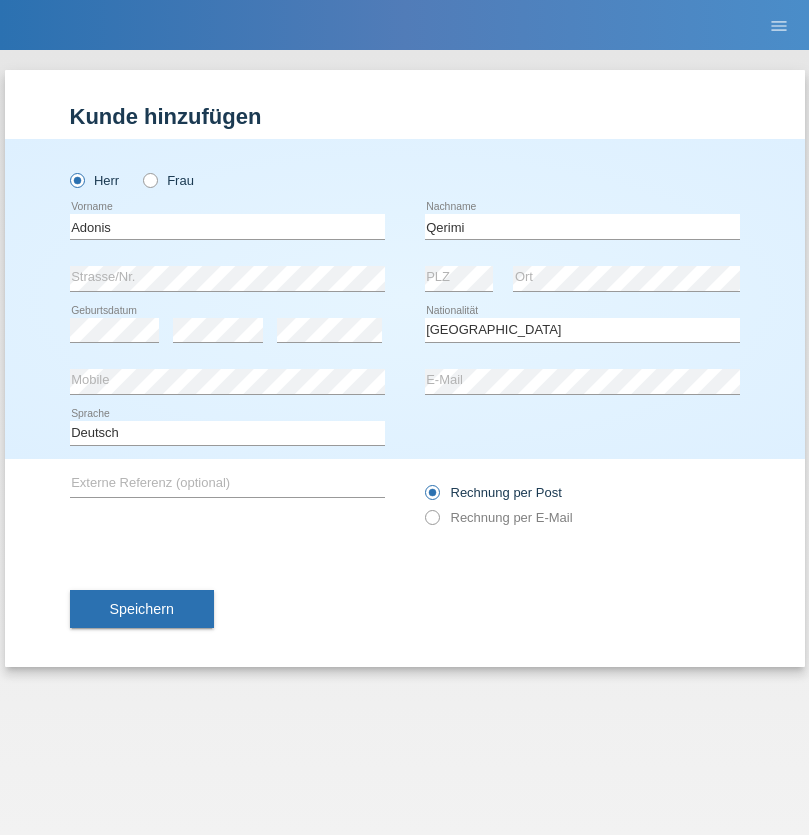 select on "C" 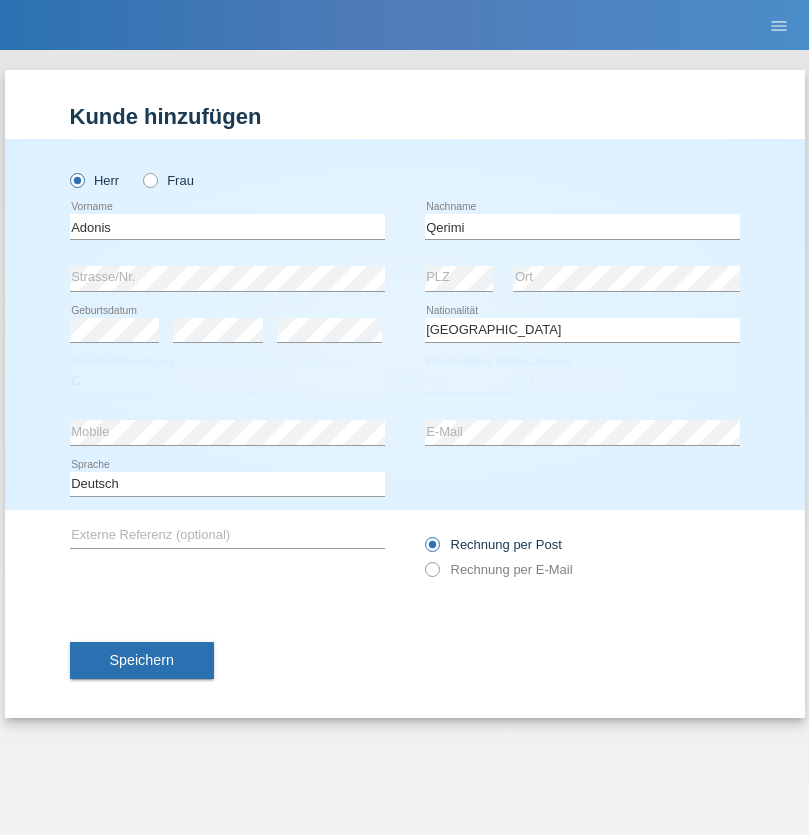 select on "12" 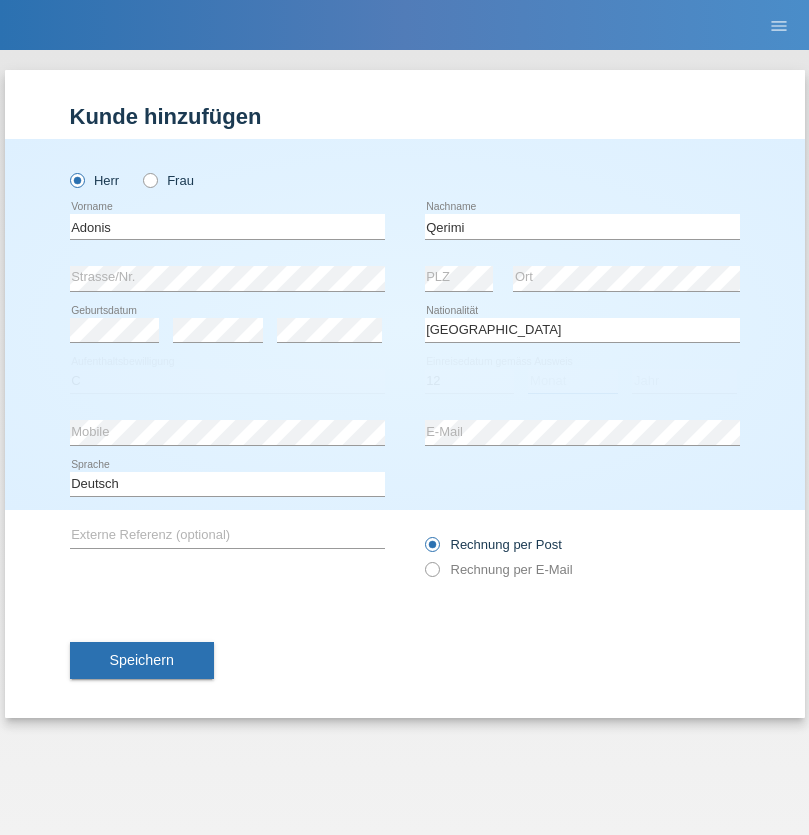 select on "07" 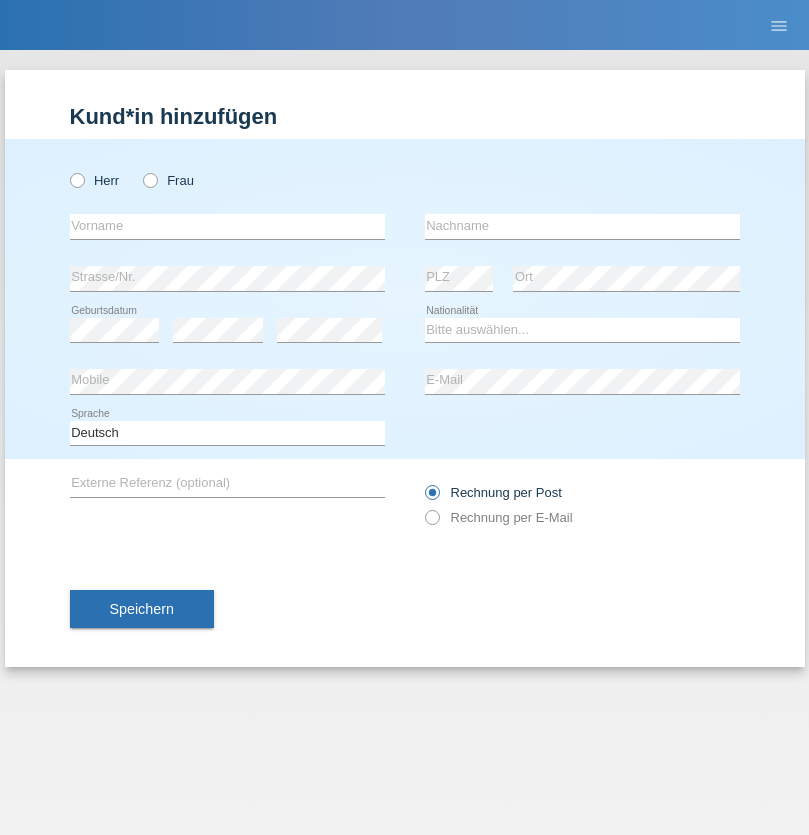 scroll, scrollTop: 0, scrollLeft: 0, axis: both 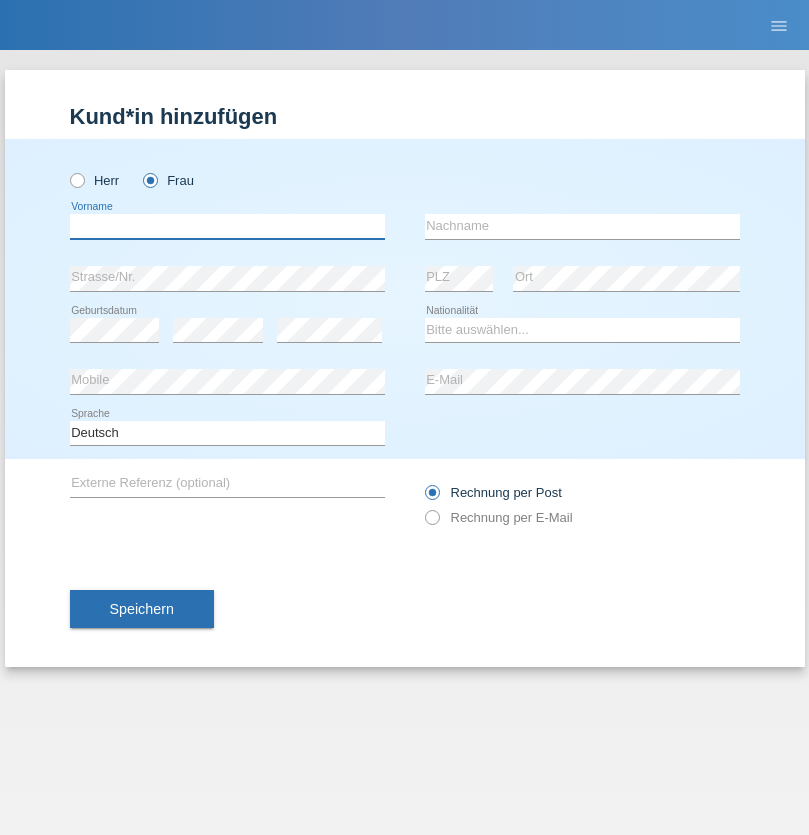 click at bounding box center [227, 226] 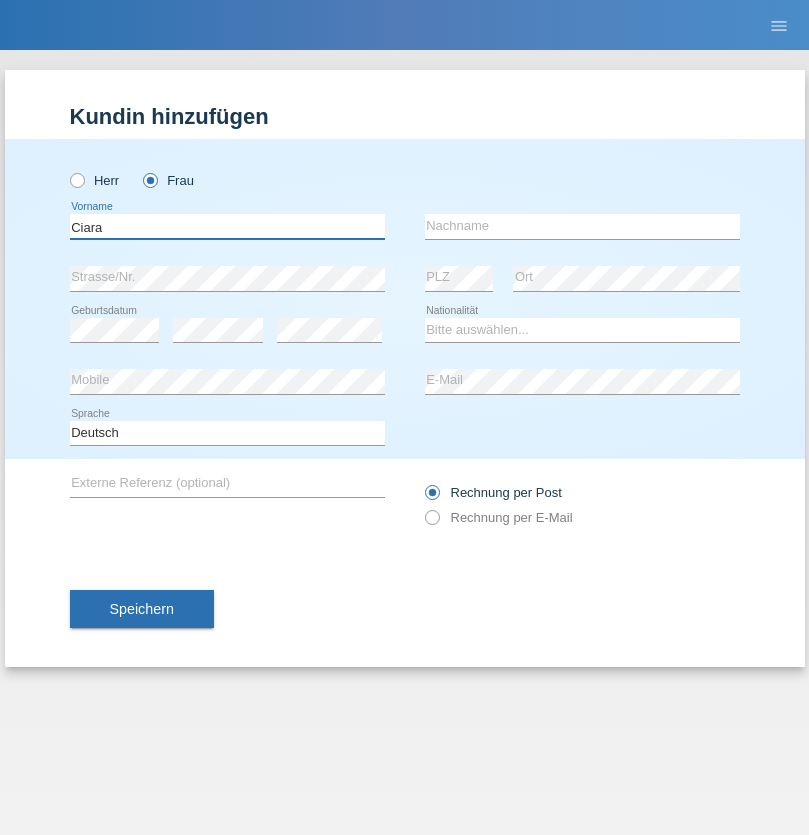type on "Ciara" 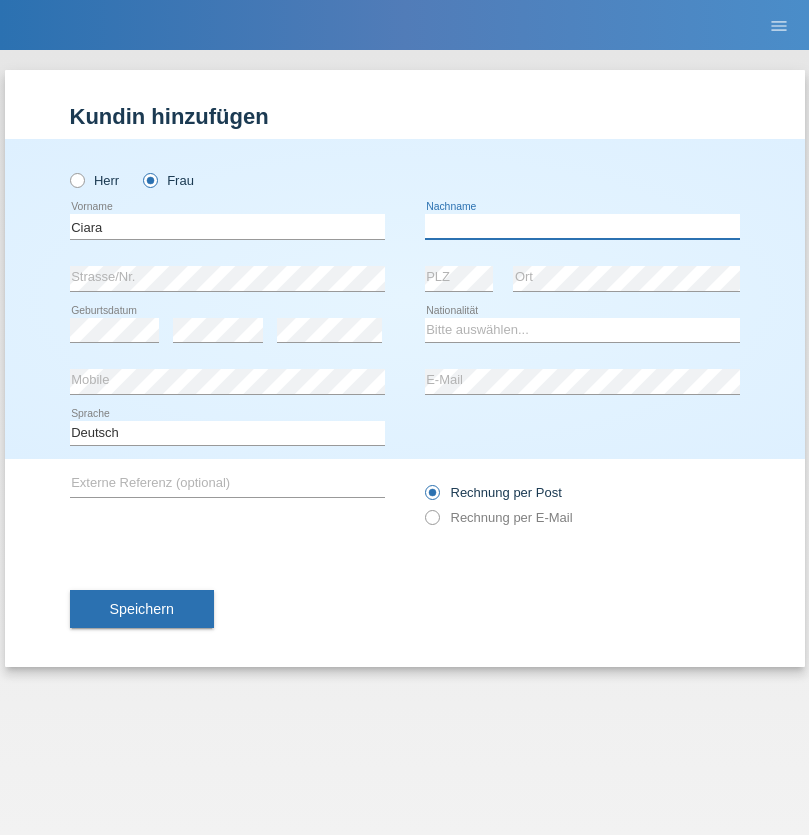click at bounding box center [582, 226] 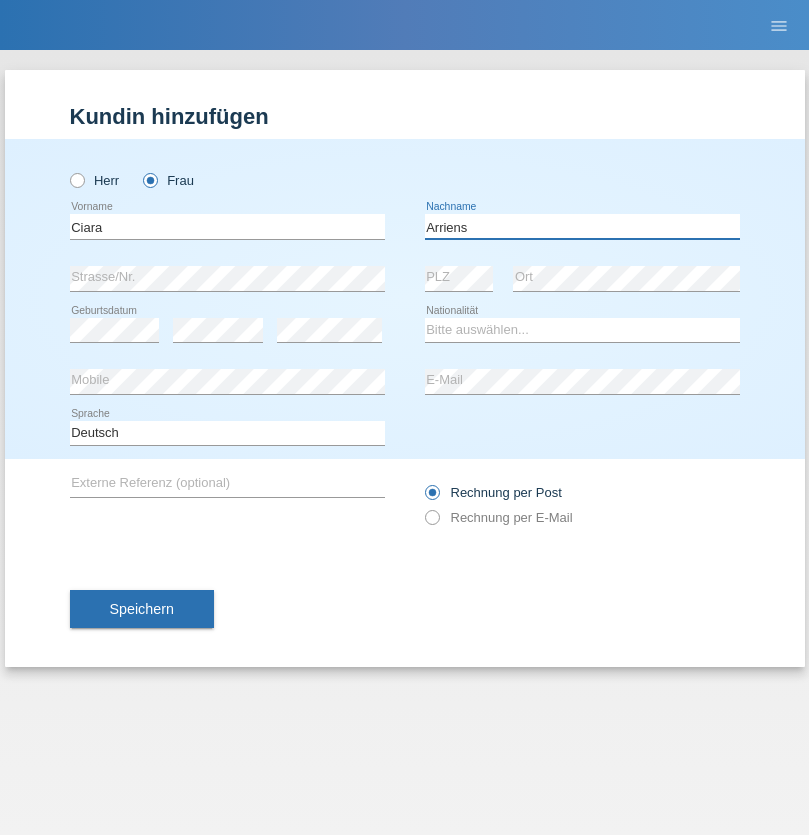 type on "Arriens" 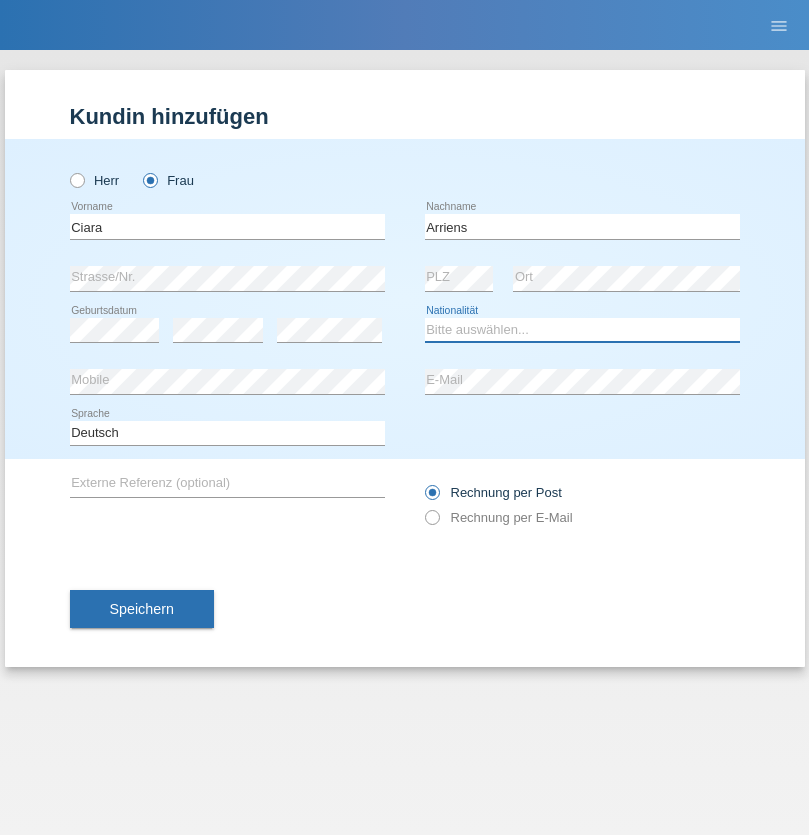 select on "CH" 